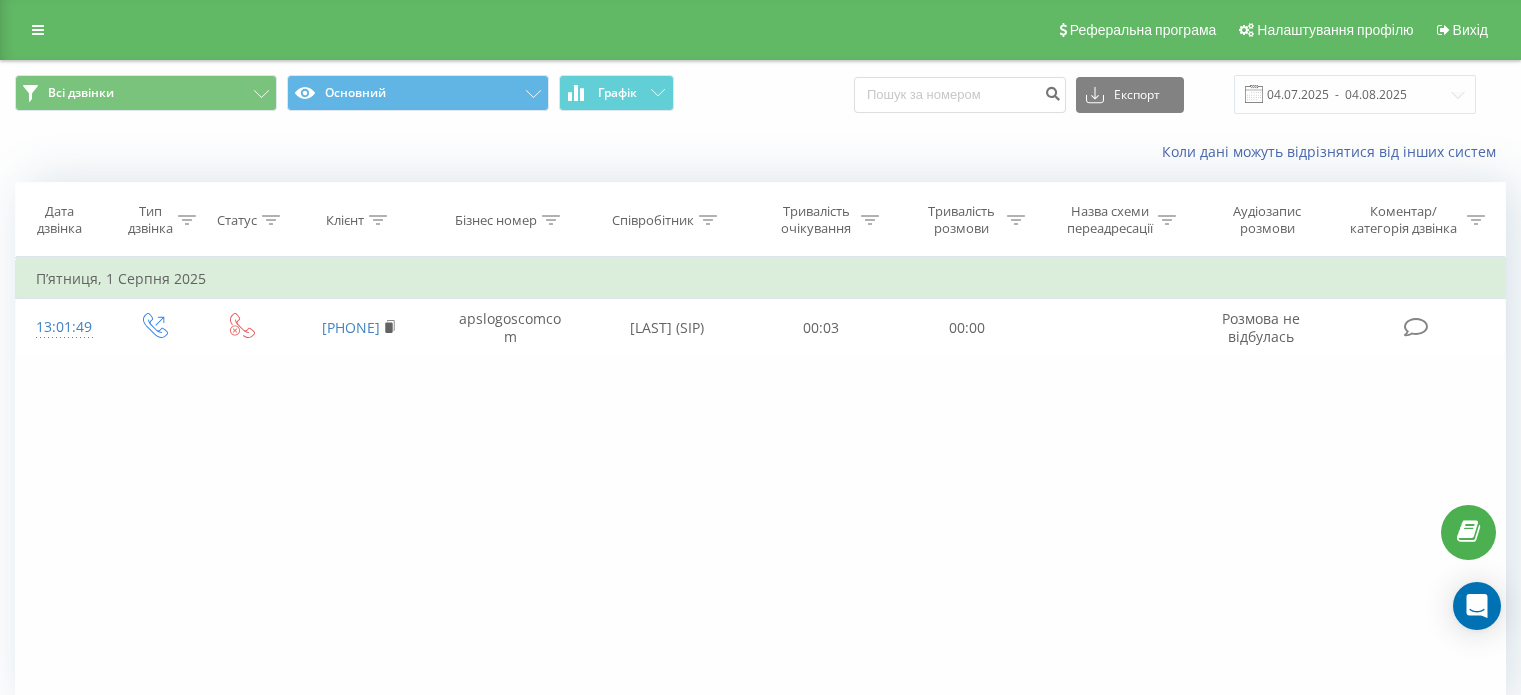 scroll, scrollTop: 0, scrollLeft: 0, axis: both 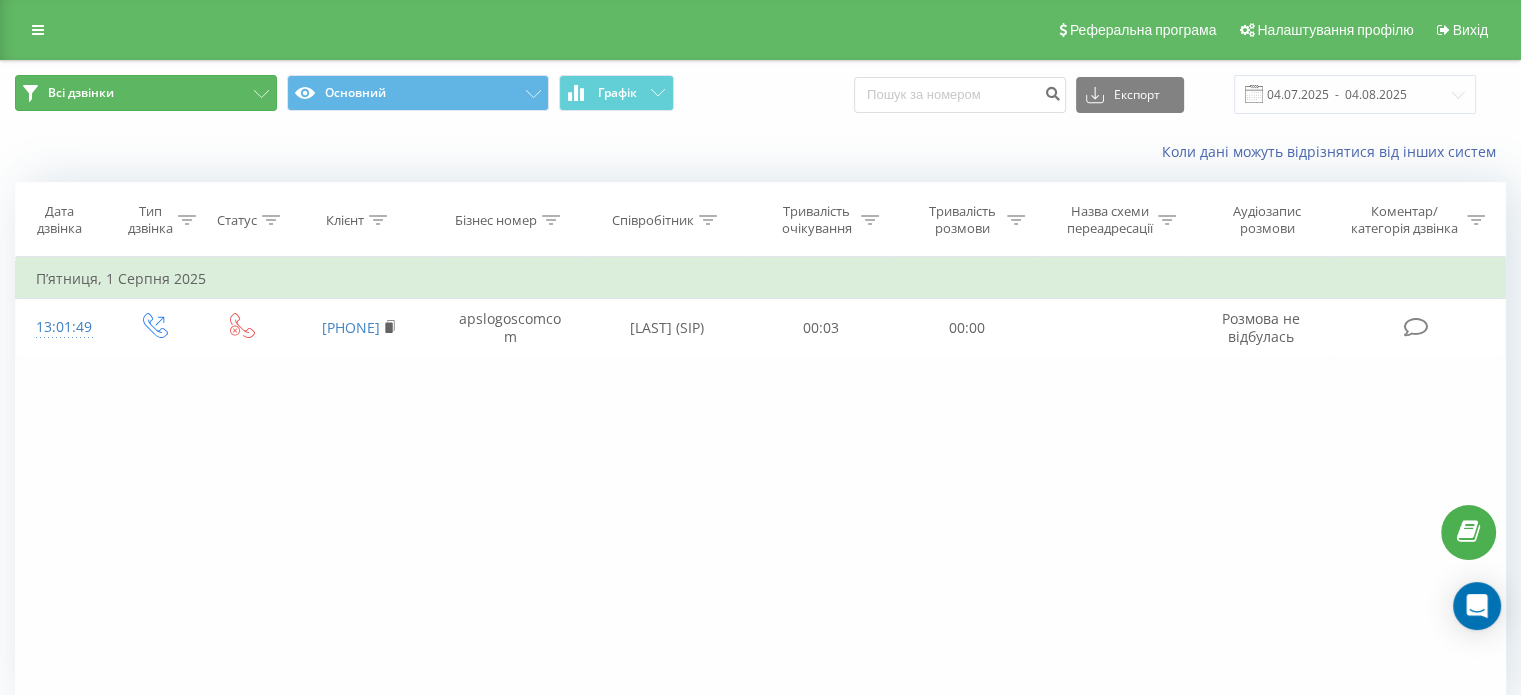 click on "Всі дзвінки" at bounding box center (146, 93) 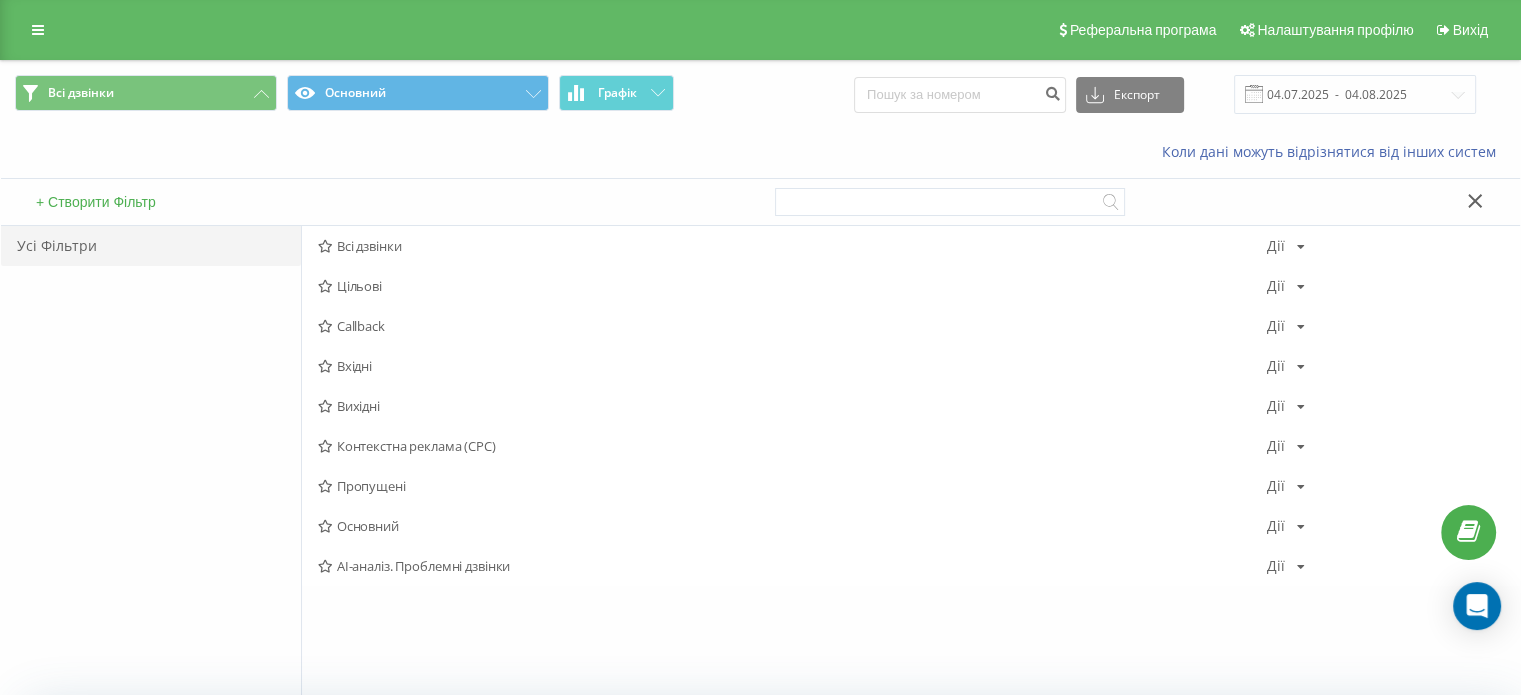 click on "Коли дані можуть відрізнятися вiд інших систем" at bounding box center [760, 152] 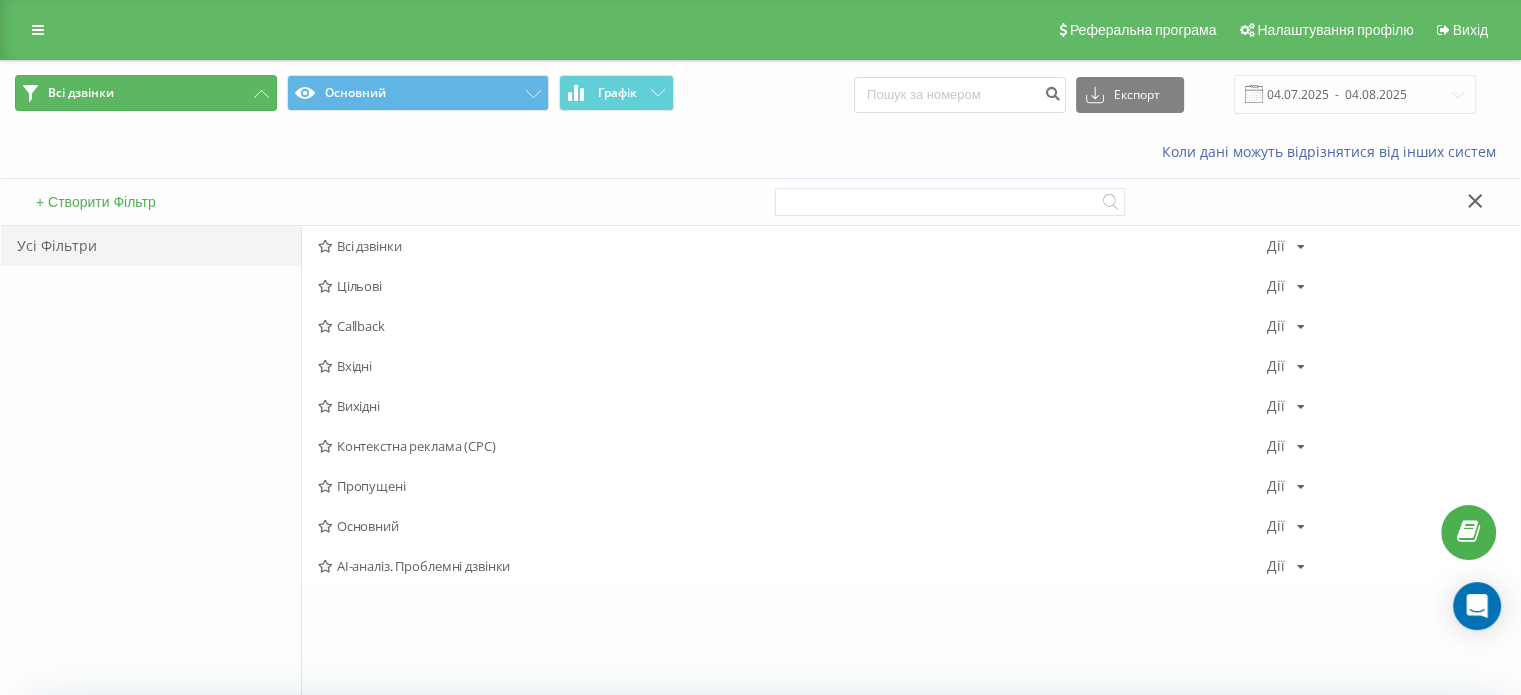 click on "Всі дзвінки" at bounding box center (146, 93) 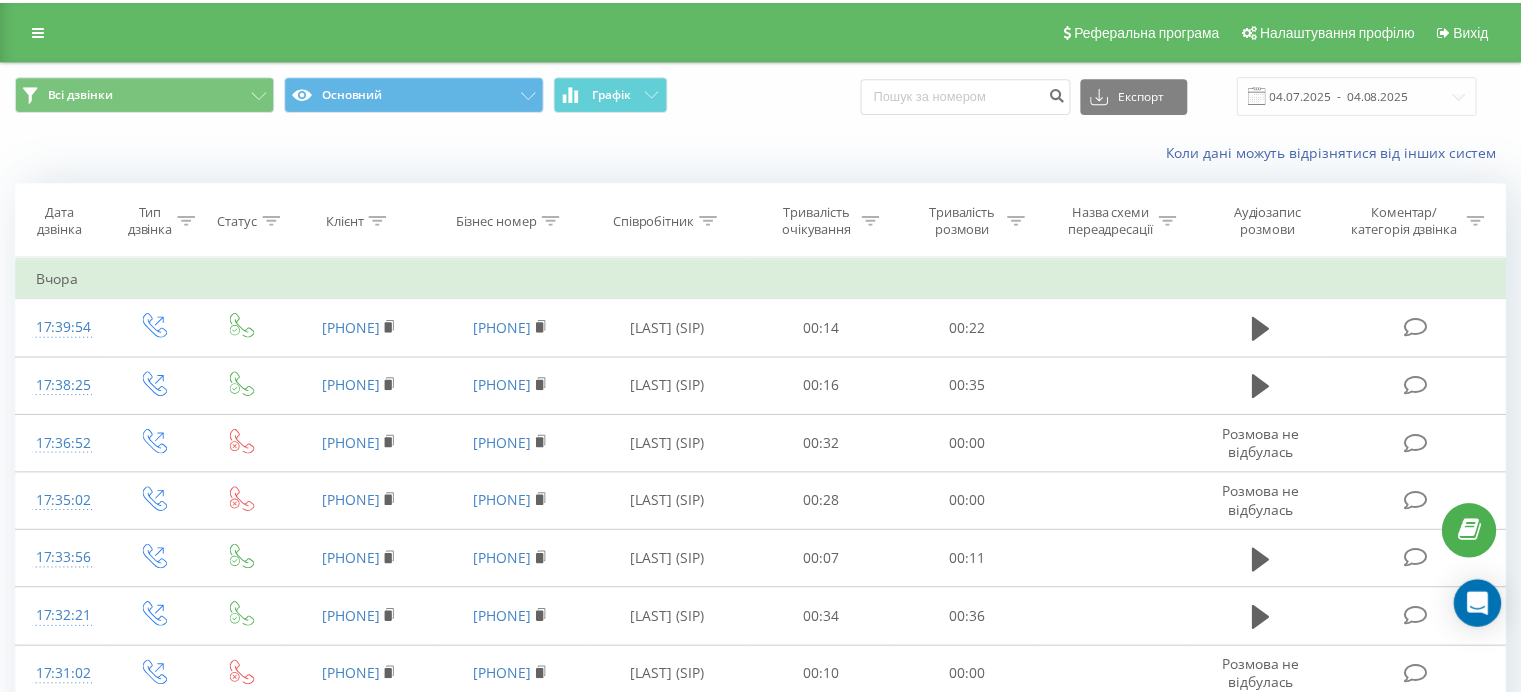 scroll, scrollTop: 0, scrollLeft: 0, axis: both 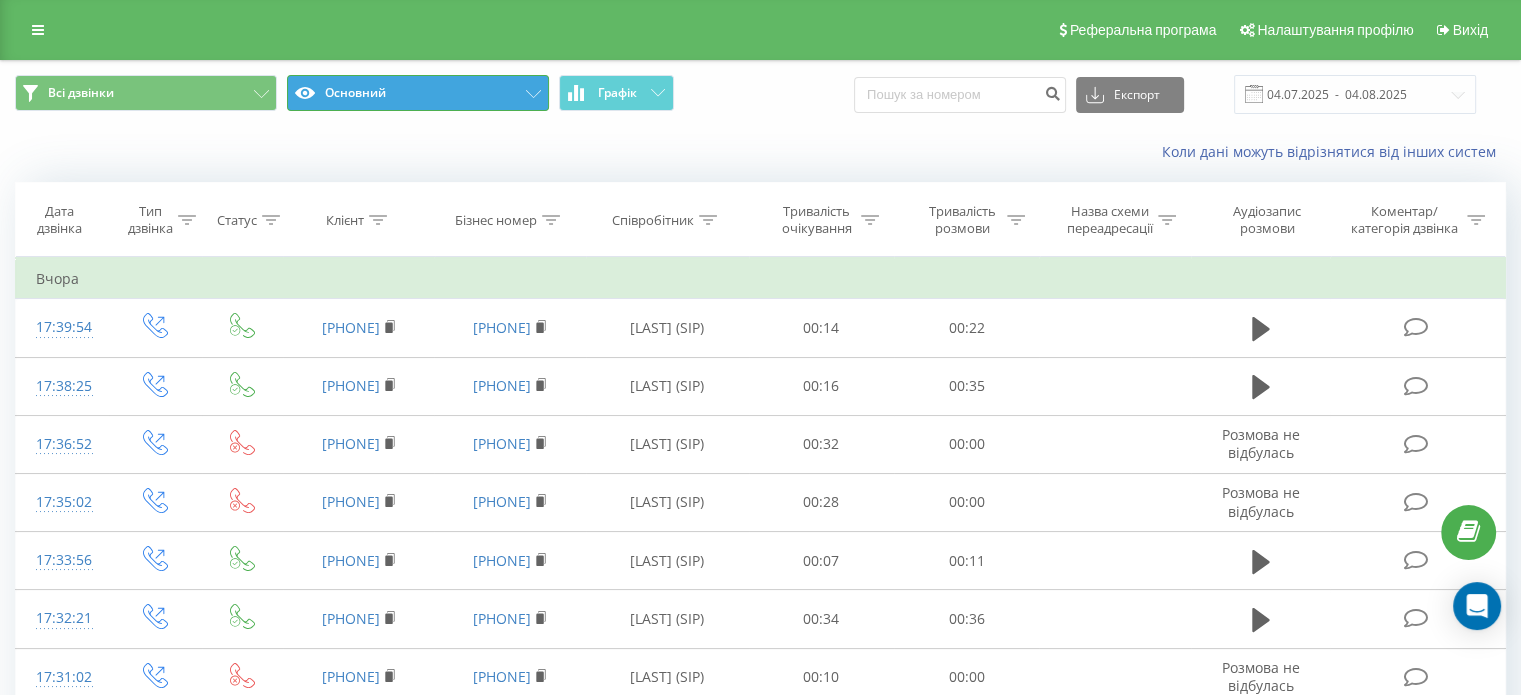 click on "Основний" at bounding box center [418, 93] 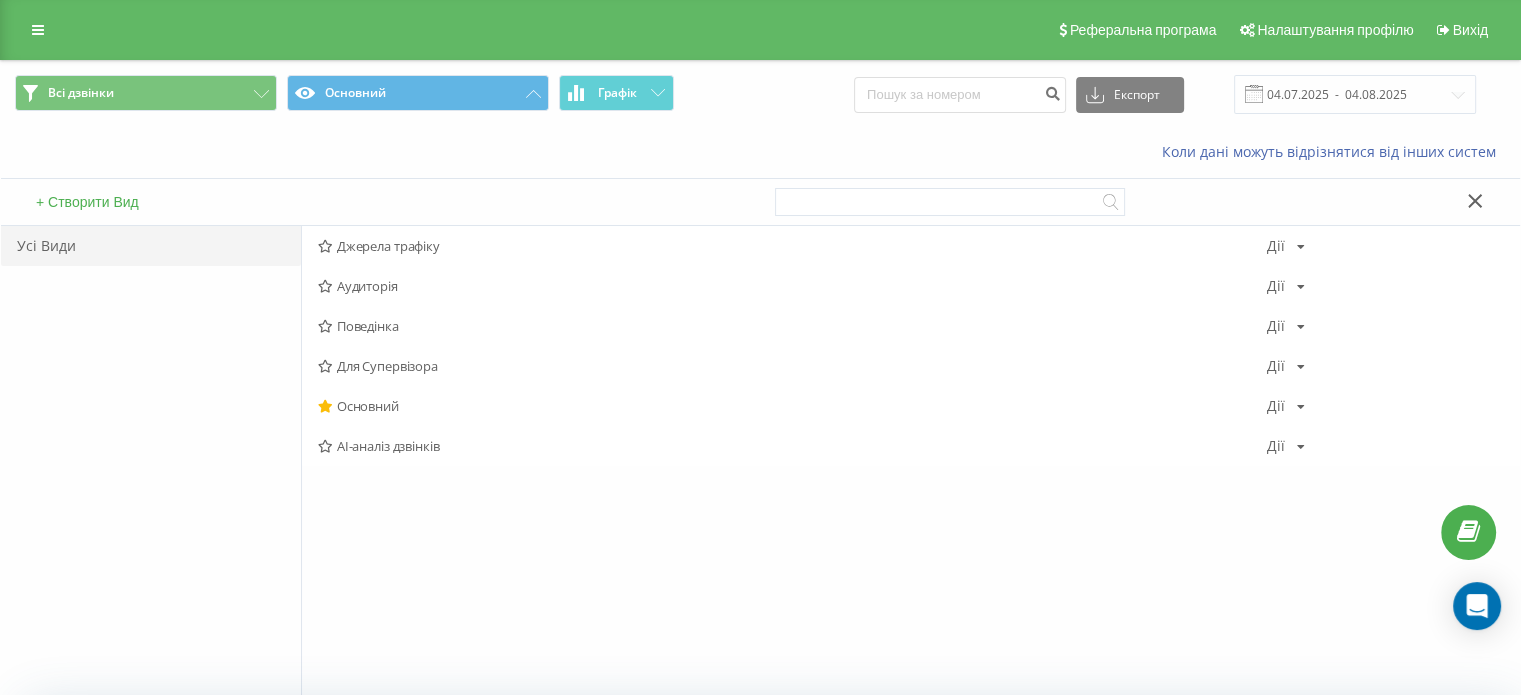 click on "Коли дані можуть відрізнятися вiд інших систем" at bounding box center [760, 152] 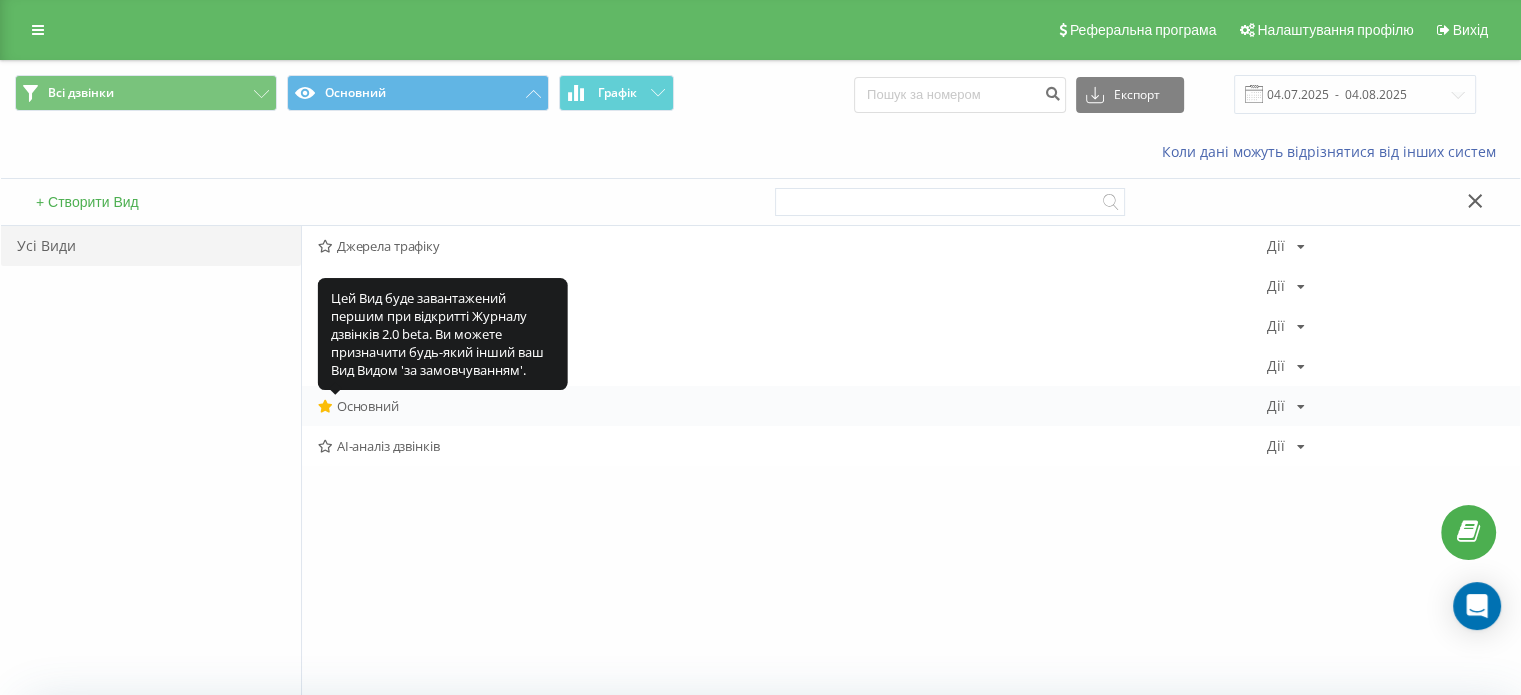 click at bounding box center (325, 406) 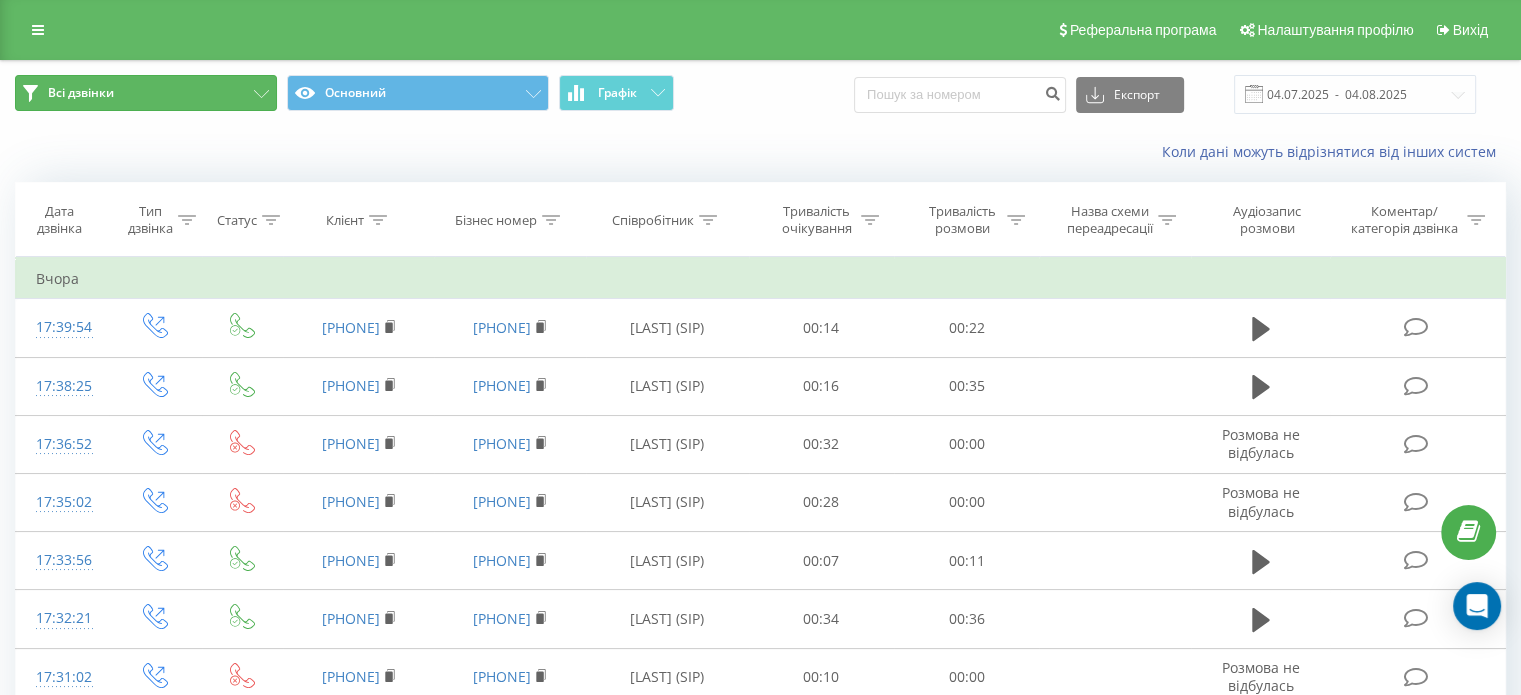 click on "Всі дзвінки" at bounding box center (146, 93) 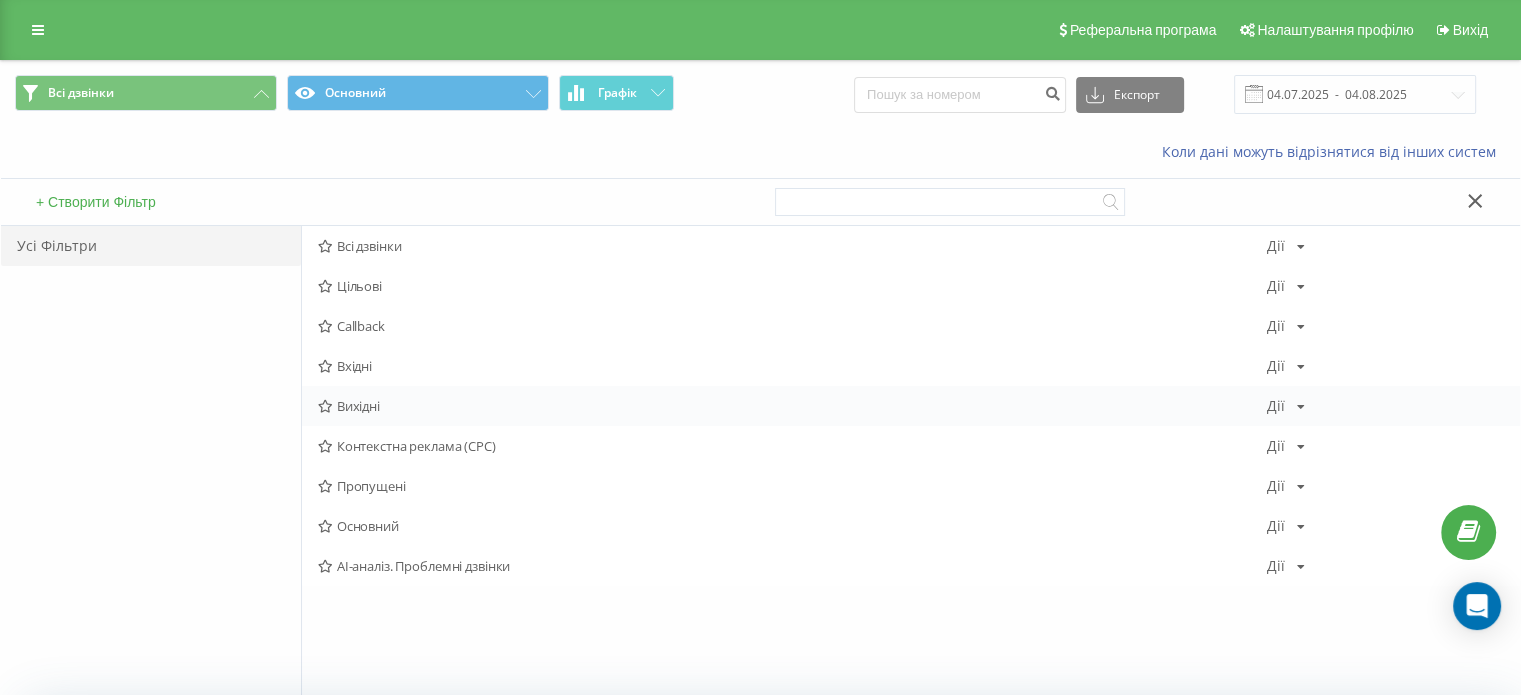 click on "Вихідні" at bounding box center [792, 406] 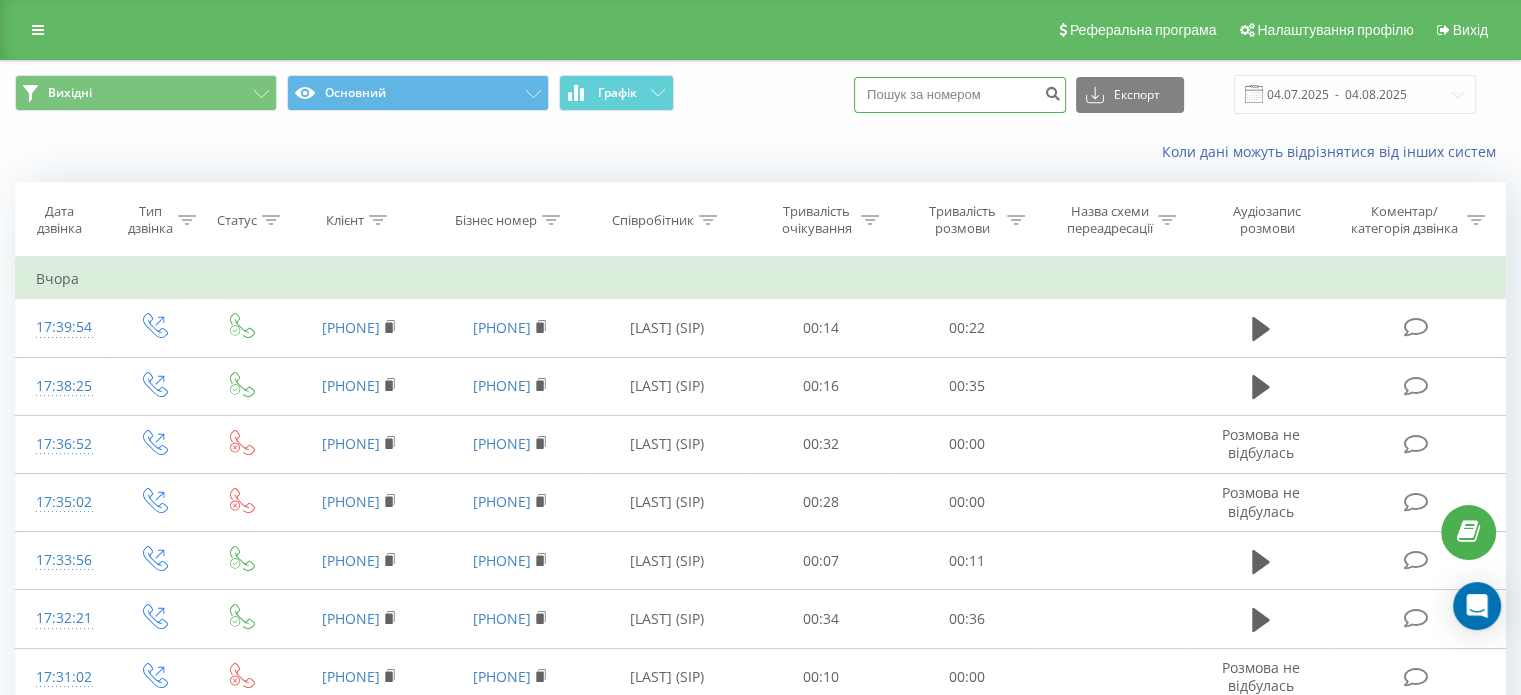click at bounding box center (960, 95) 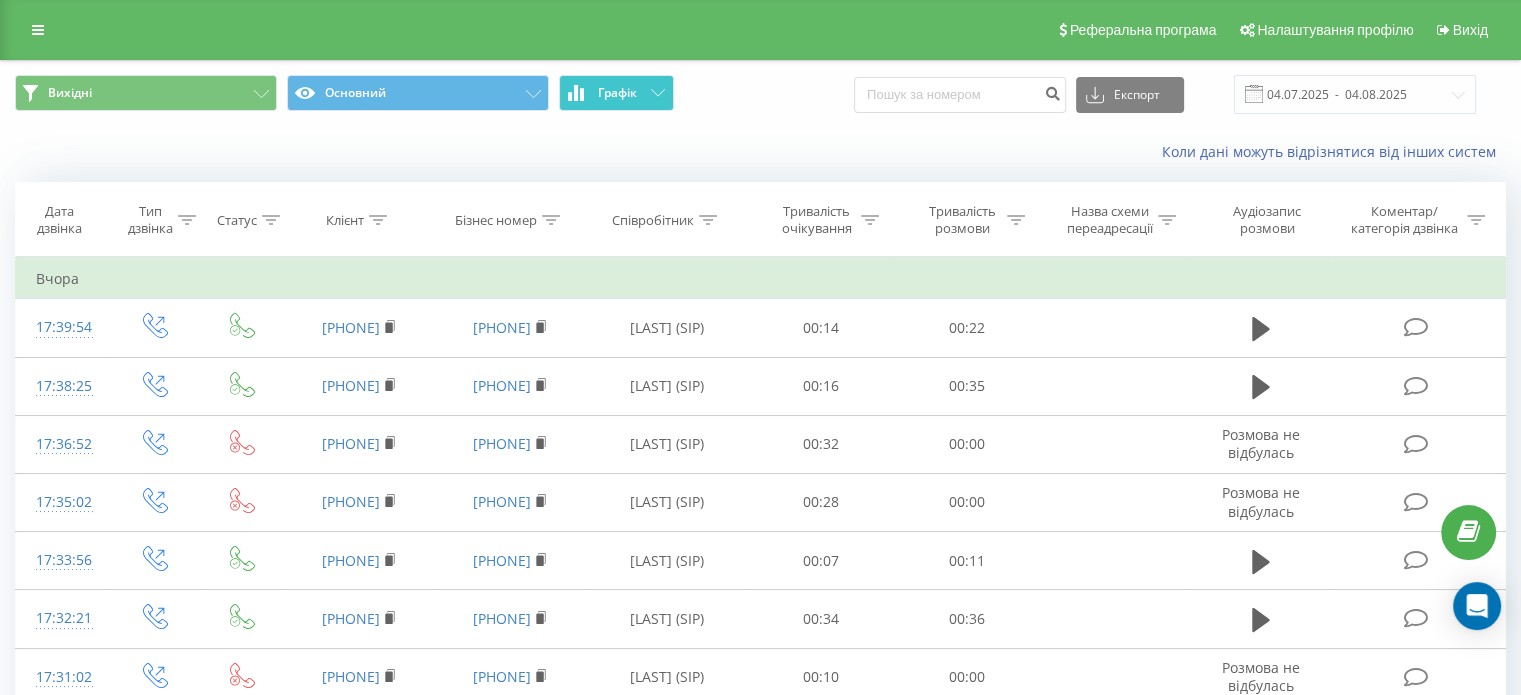 click on "Графік" at bounding box center (616, 93) 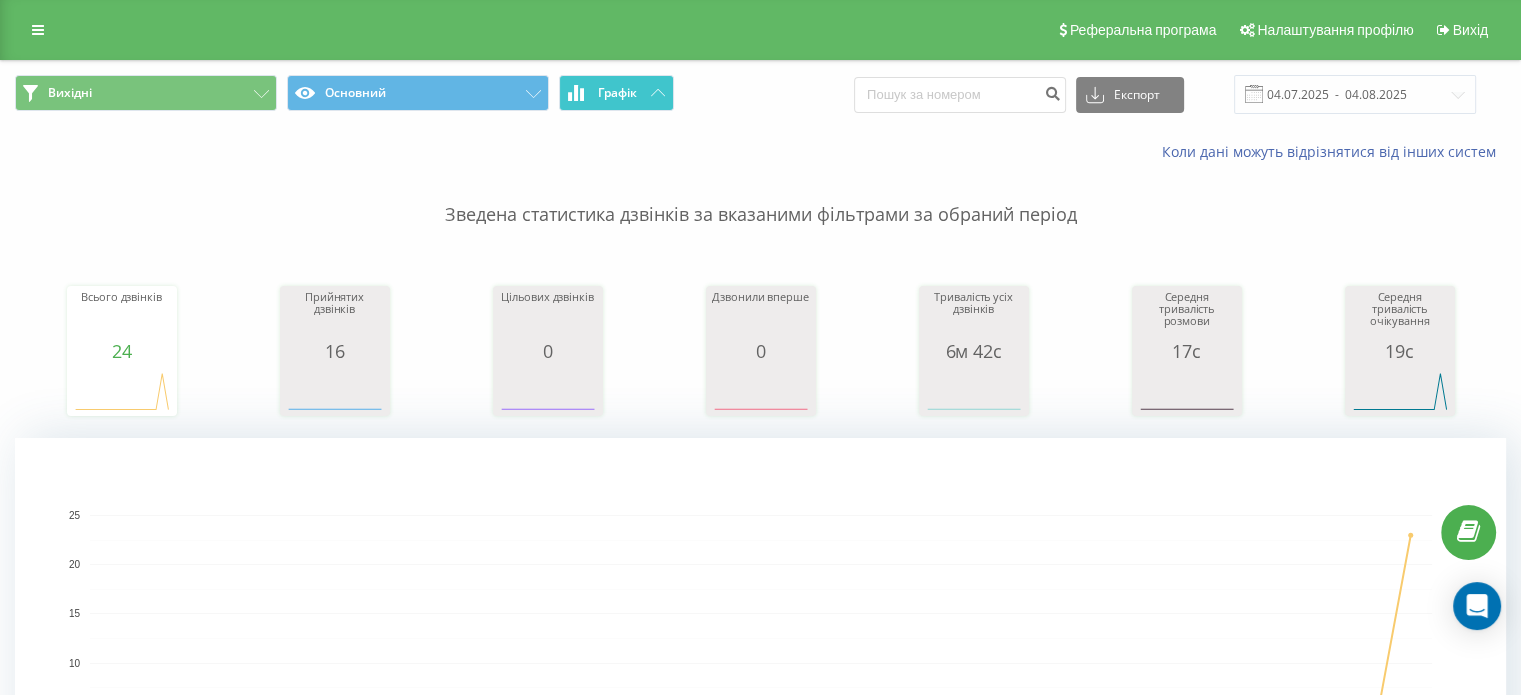 click on "Графік" at bounding box center [616, 93] 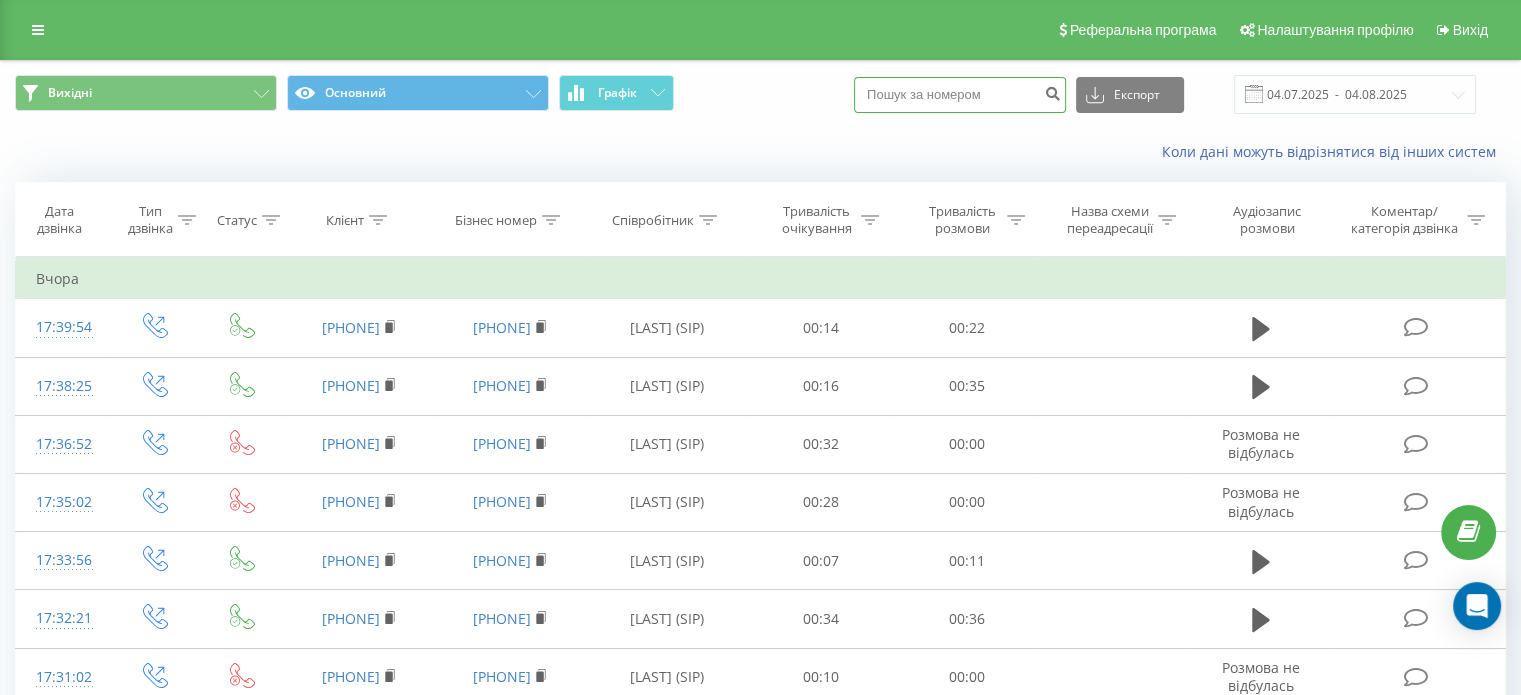 click at bounding box center [960, 95] 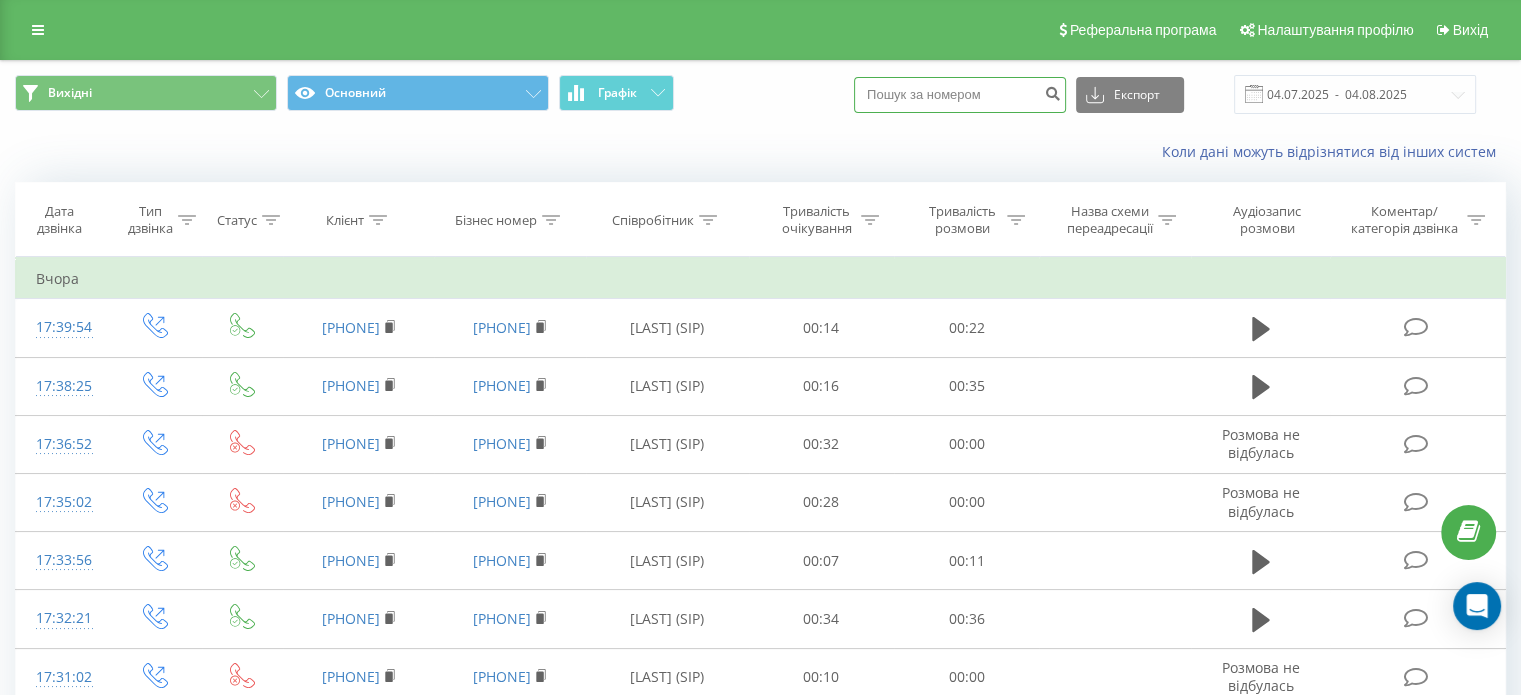click at bounding box center [960, 95] 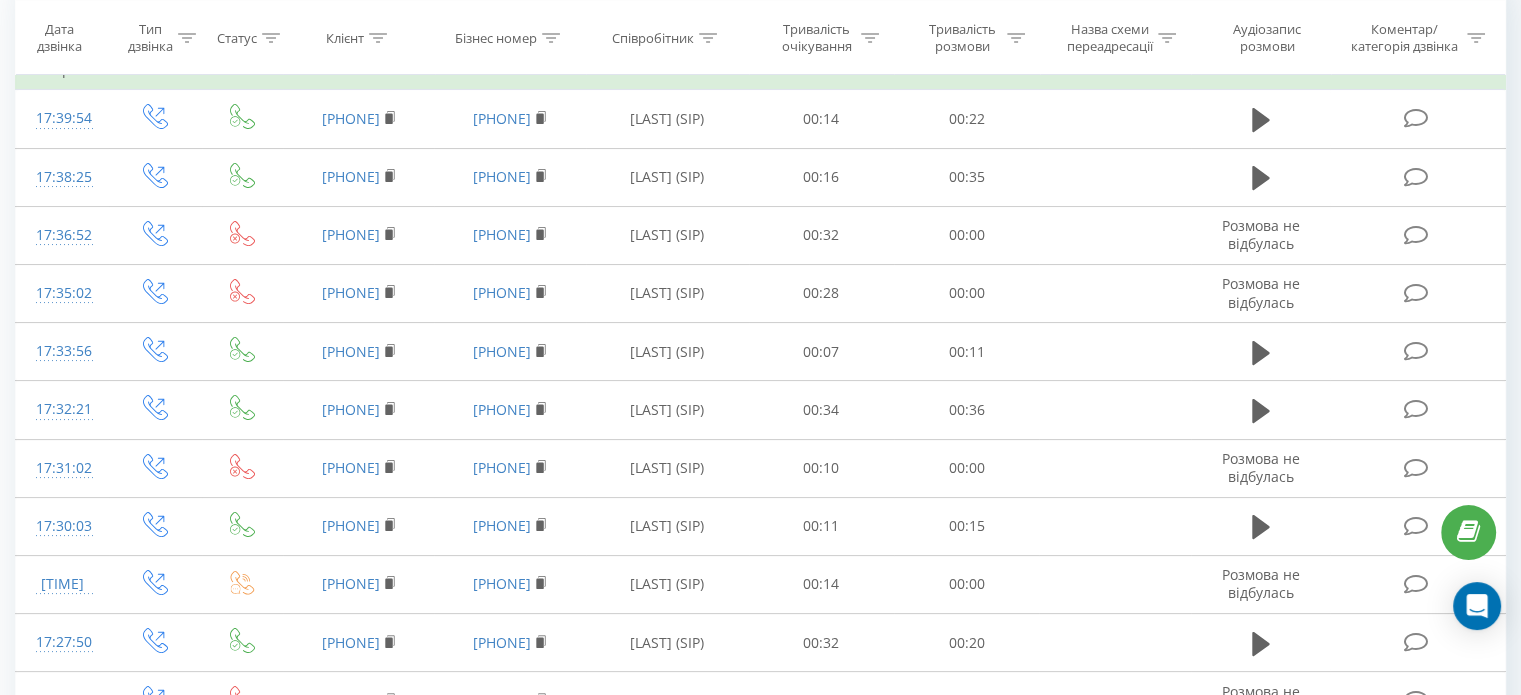 scroll, scrollTop: 0, scrollLeft: 0, axis: both 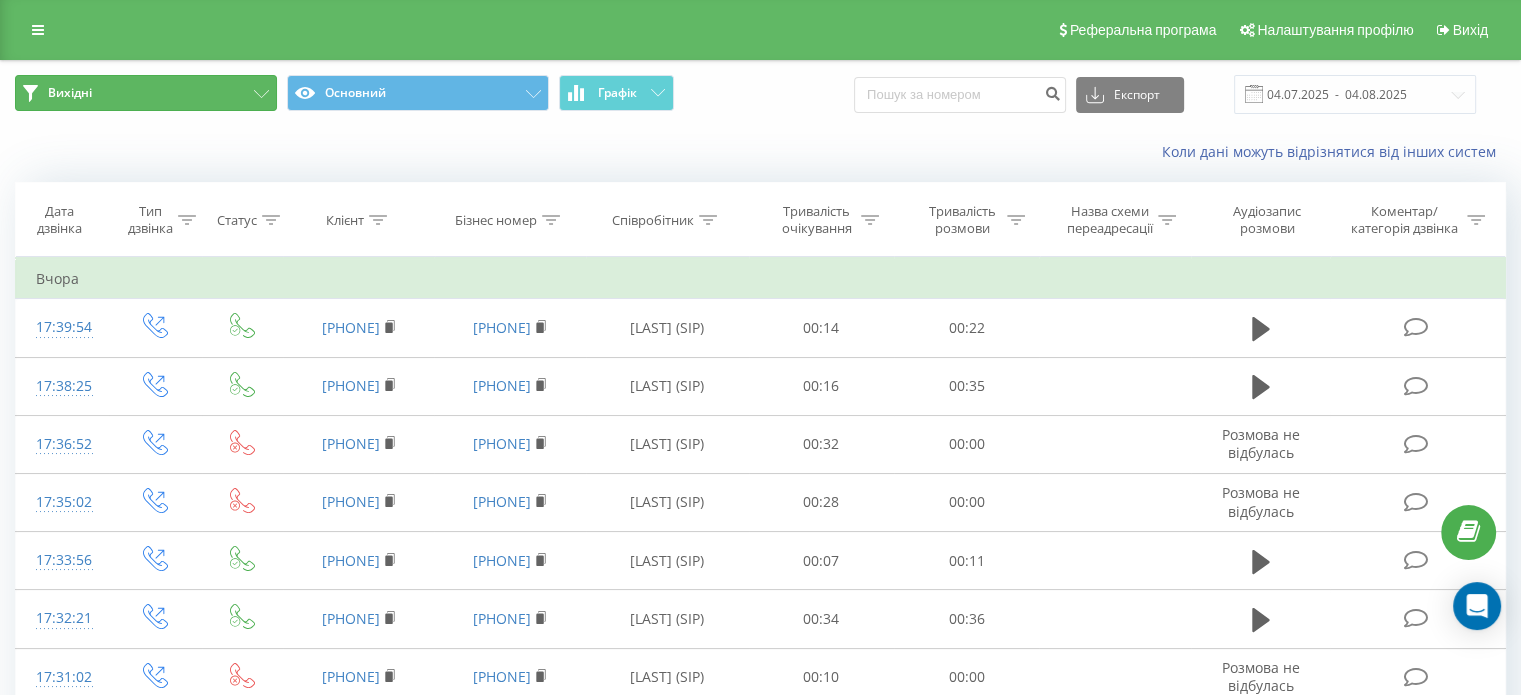 click on "Вихідні" at bounding box center (146, 93) 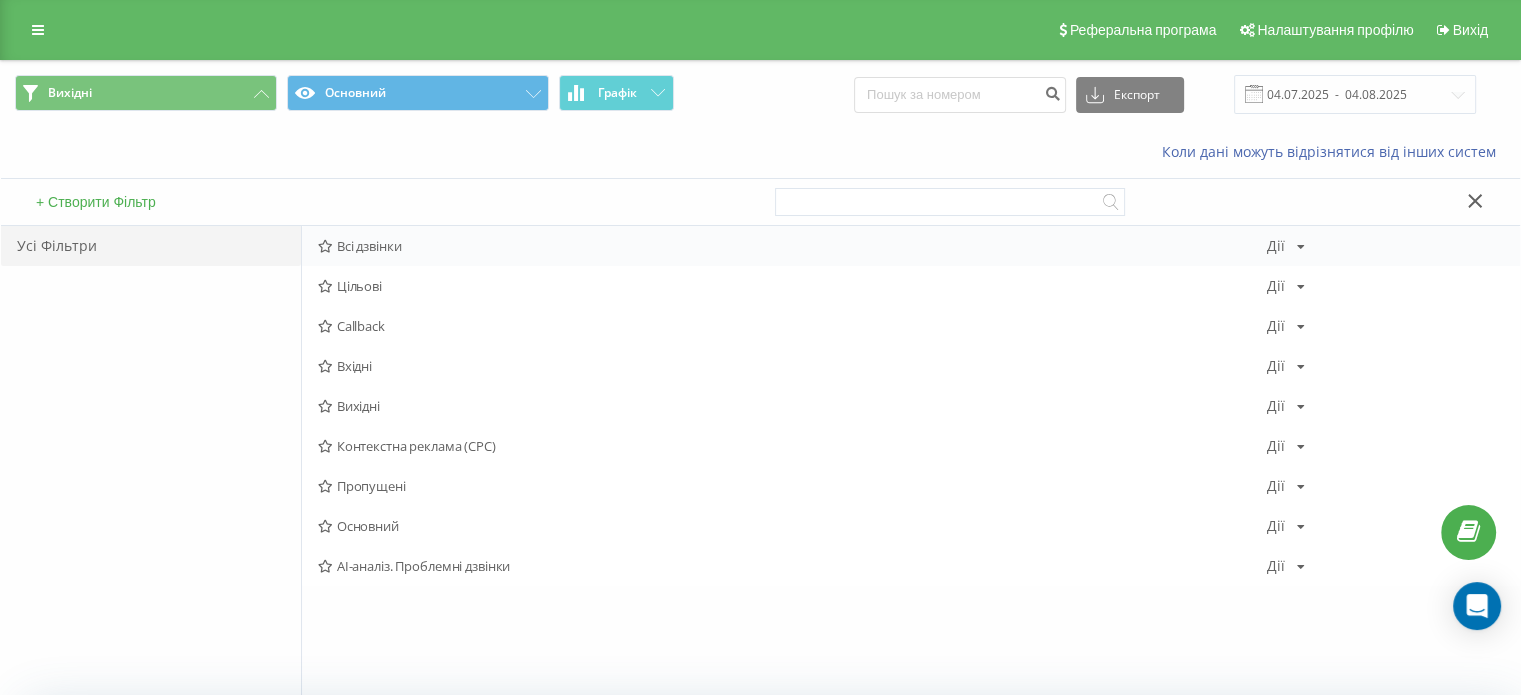 click at bounding box center (1301, 247) 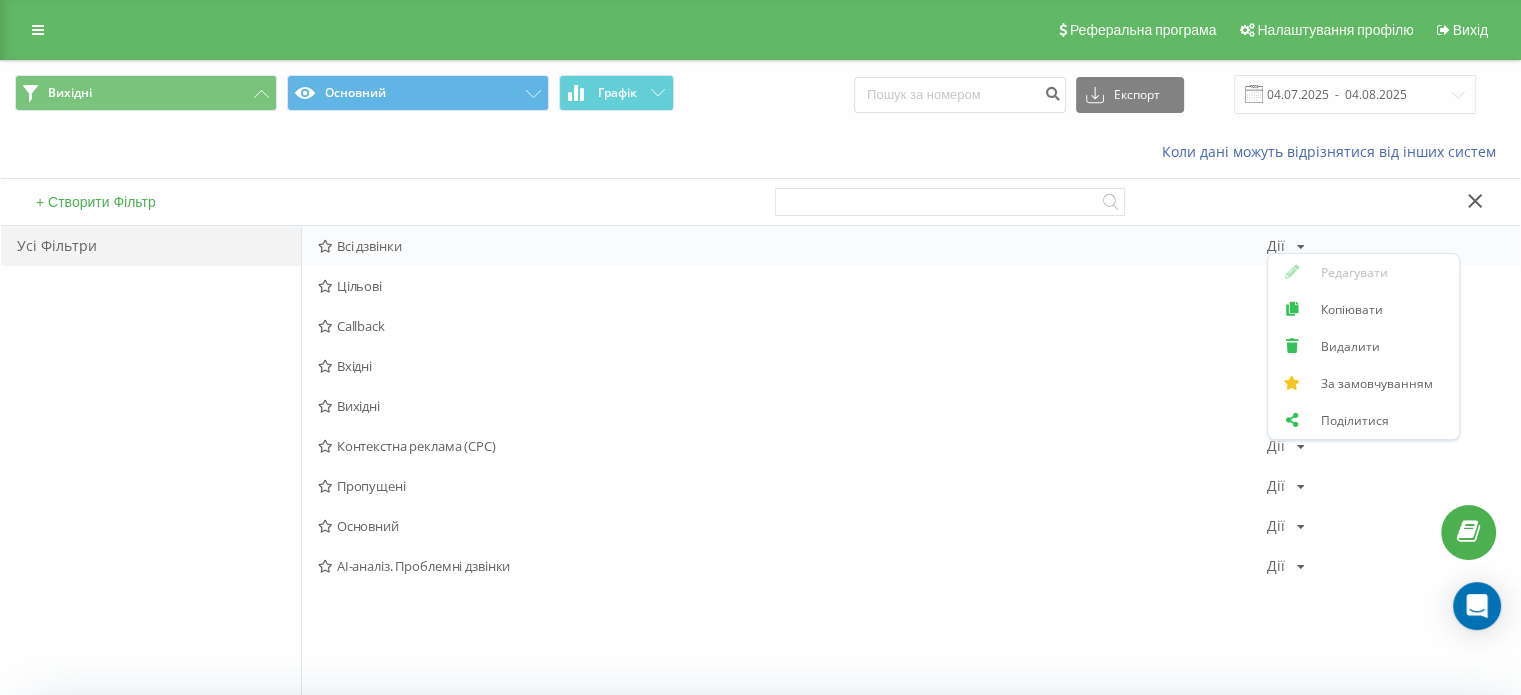 click at bounding box center [1301, 247] 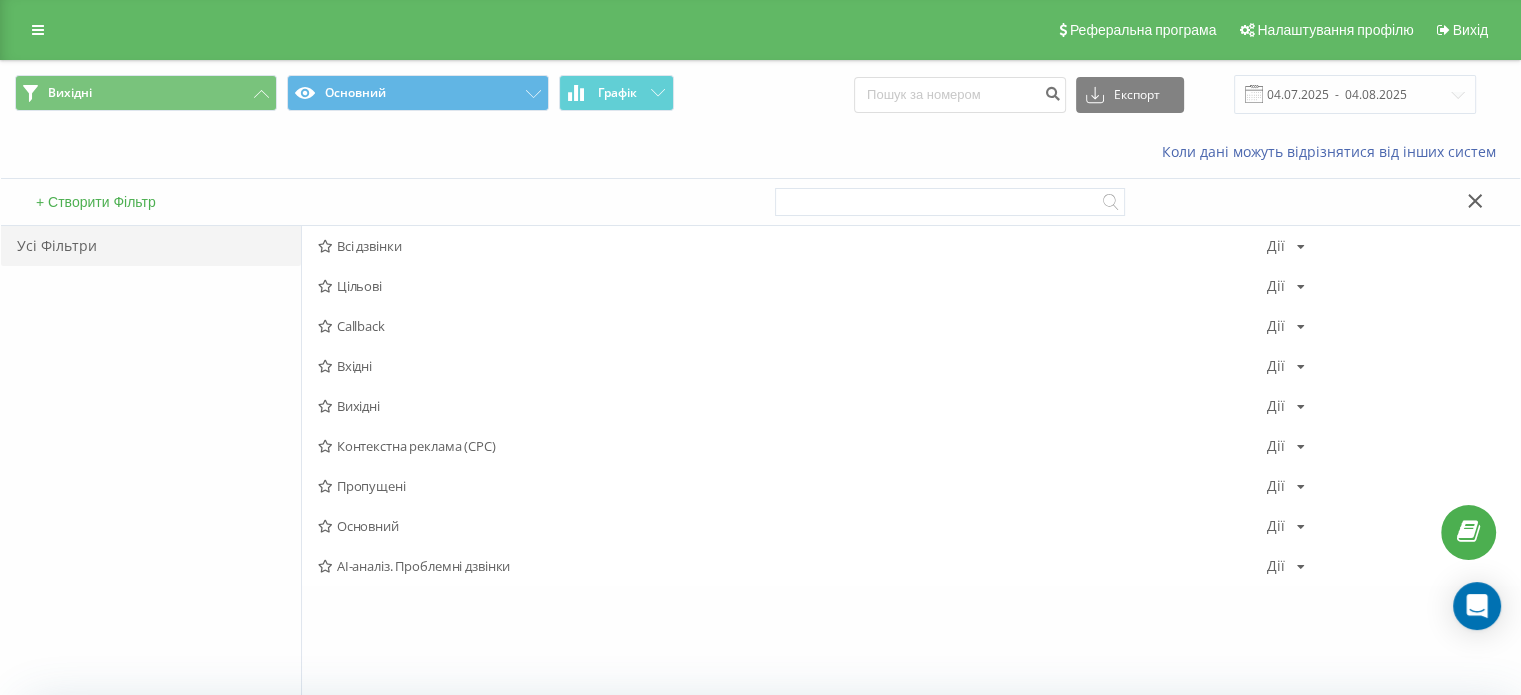click on "Коли дані можуть відрізнятися вiд інших систем" at bounding box center (760, 152) 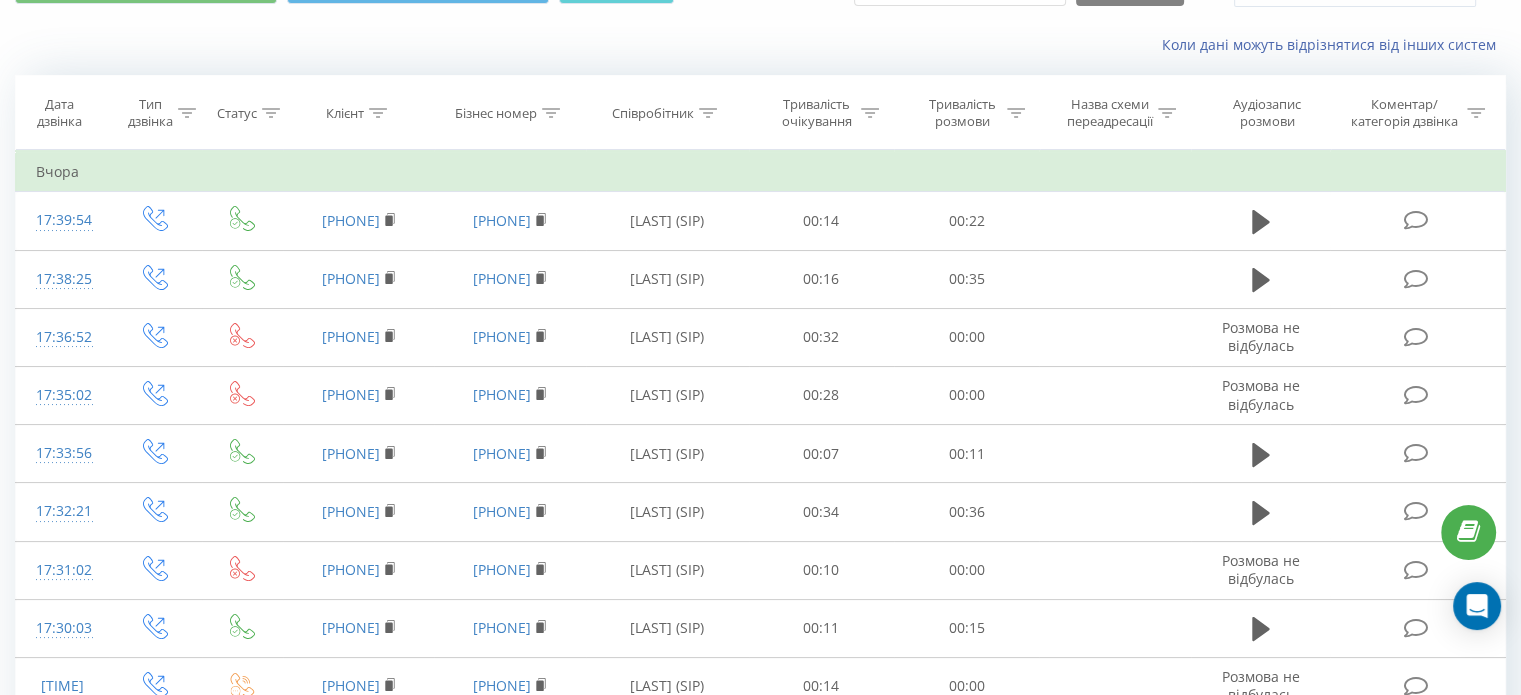 scroll, scrollTop: 100, scrollLeft: 0, axis: vertical 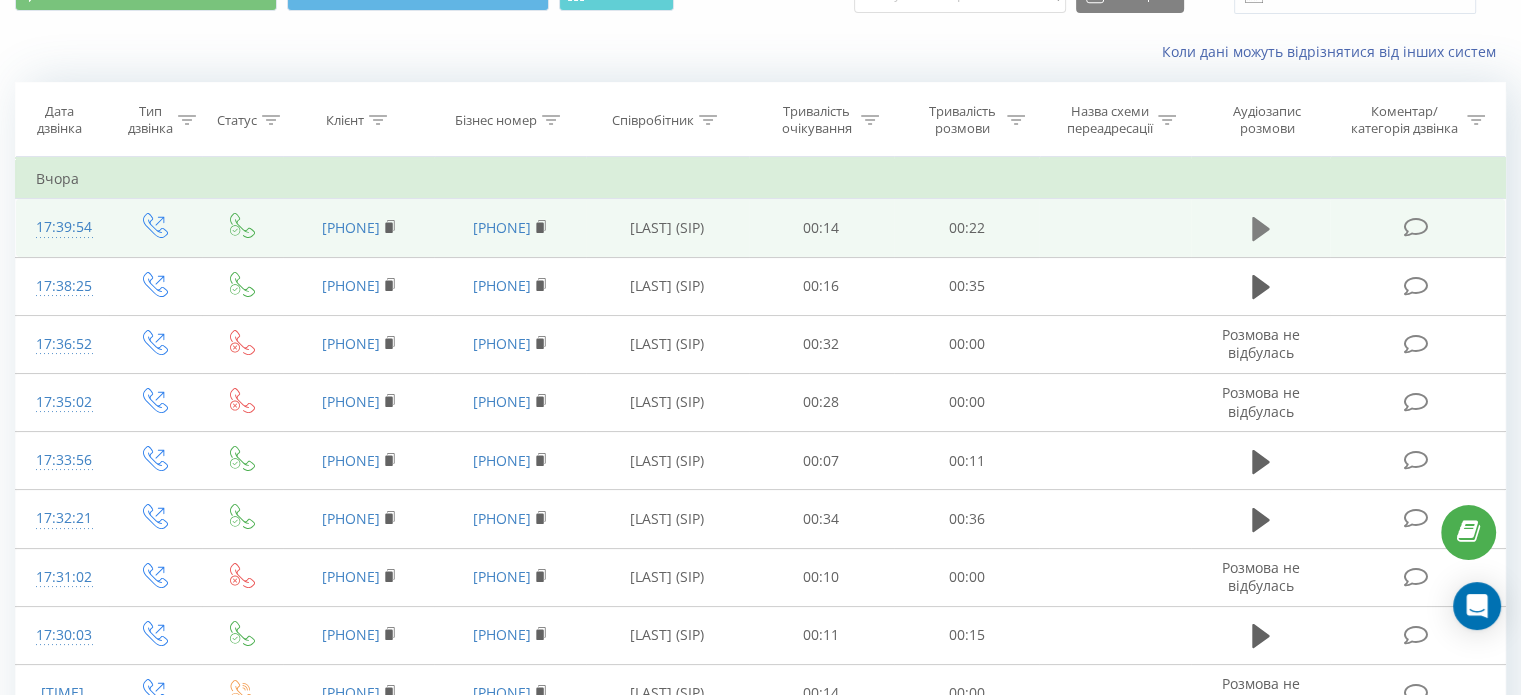 click 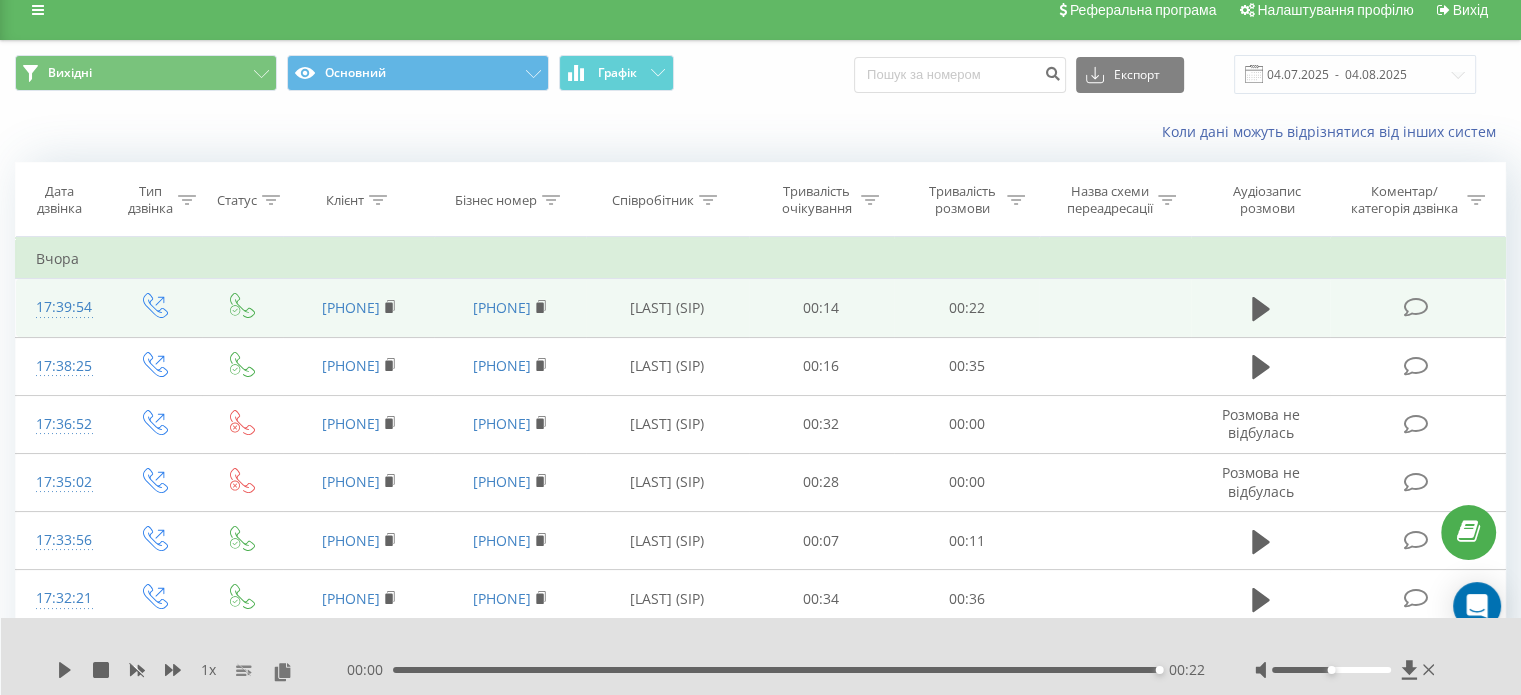 scroll, scrollTop: 0, scrollLeft: 0, axis: both 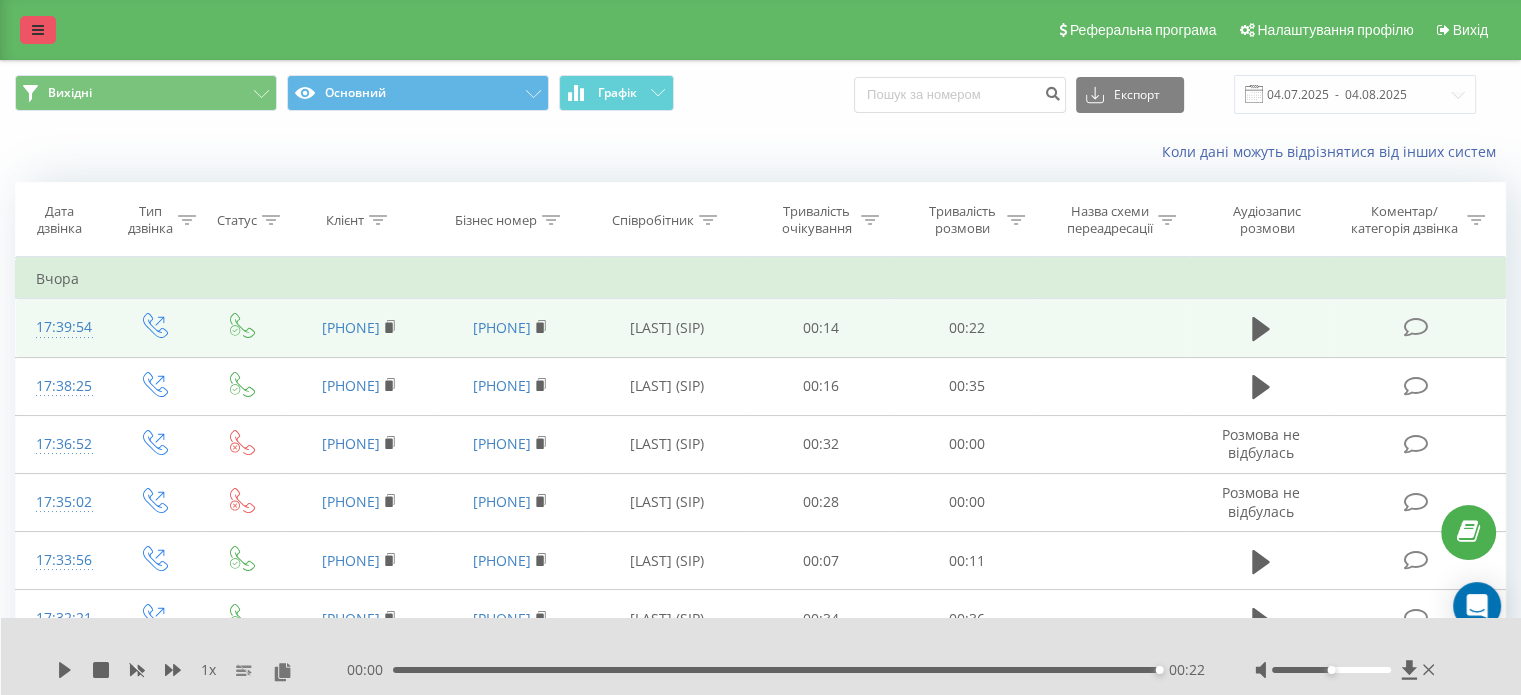 click at bounding box center (38, 30) 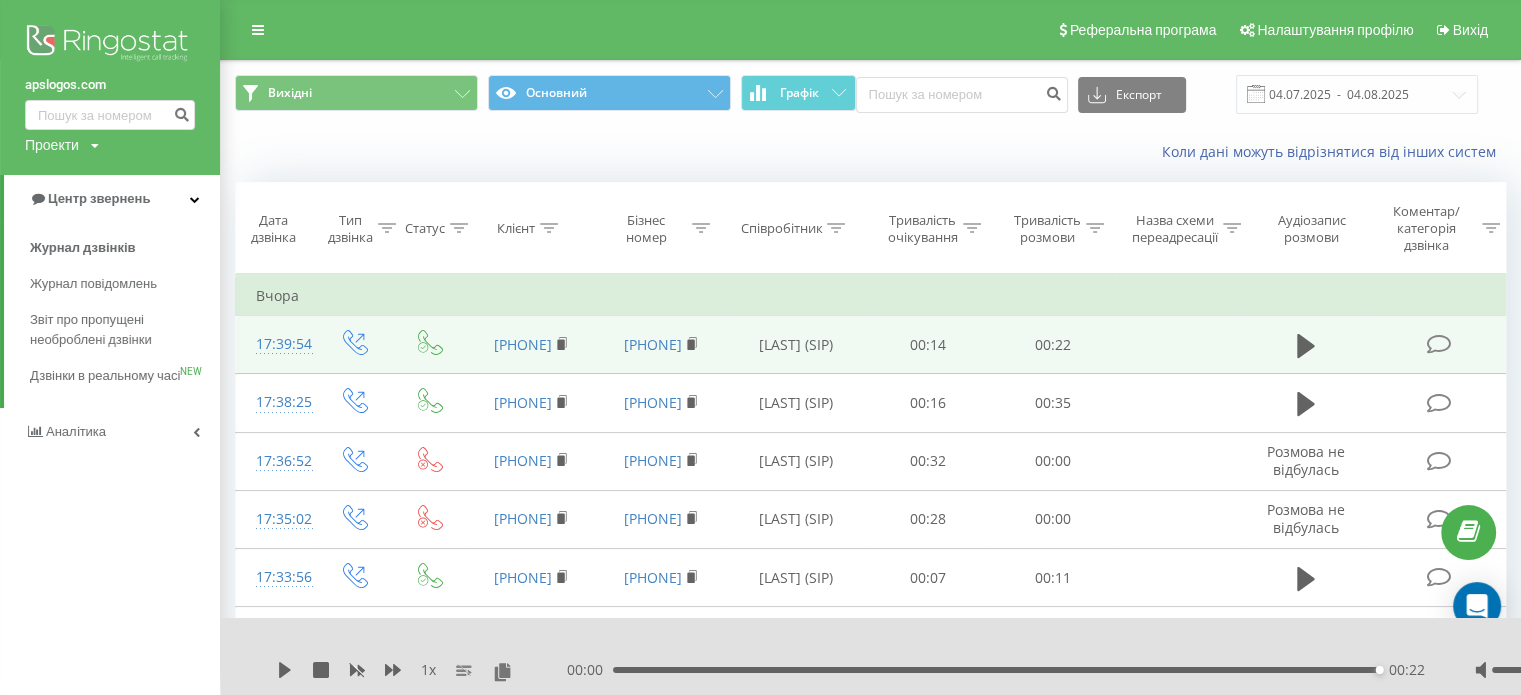 click on "Коли дані можуть відрізнятися вiд інших систем" at bounding box center (870, 152) 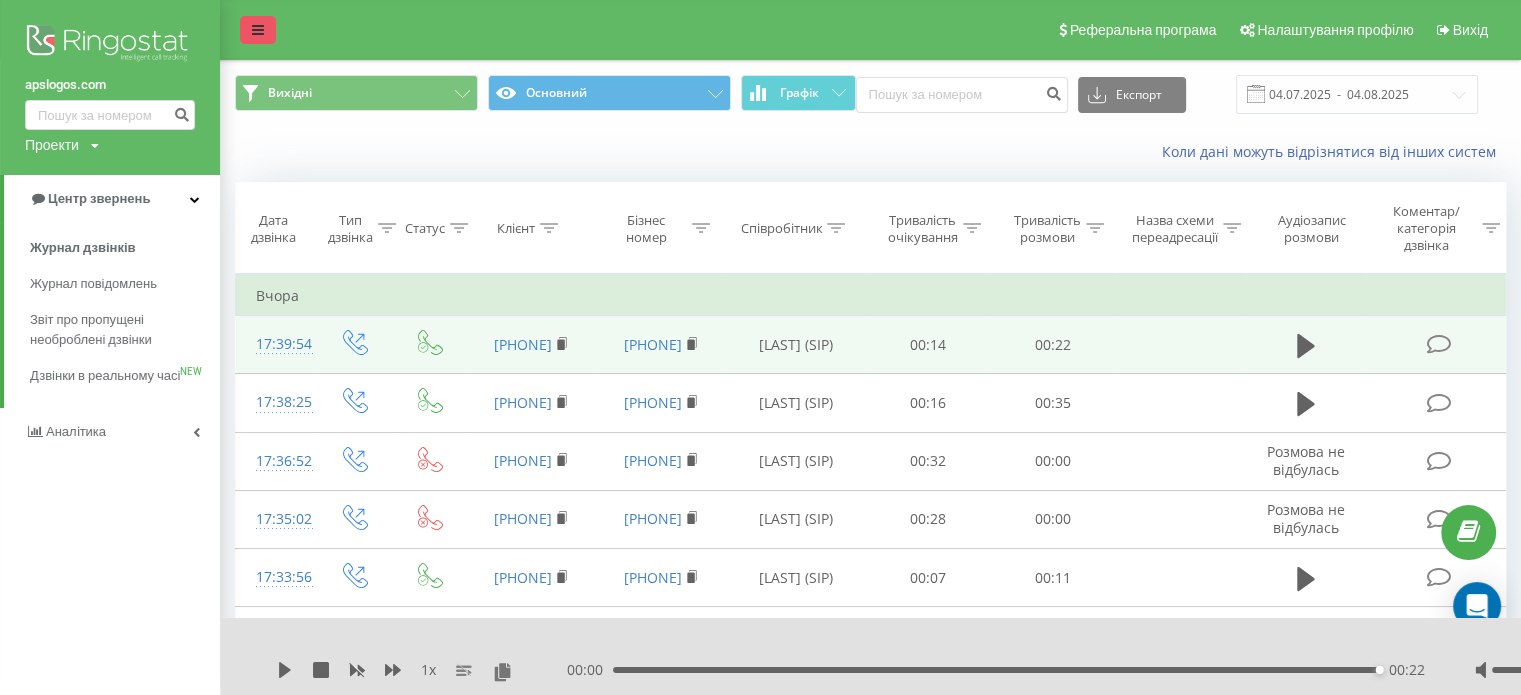 click at bounding box center (258, 30) 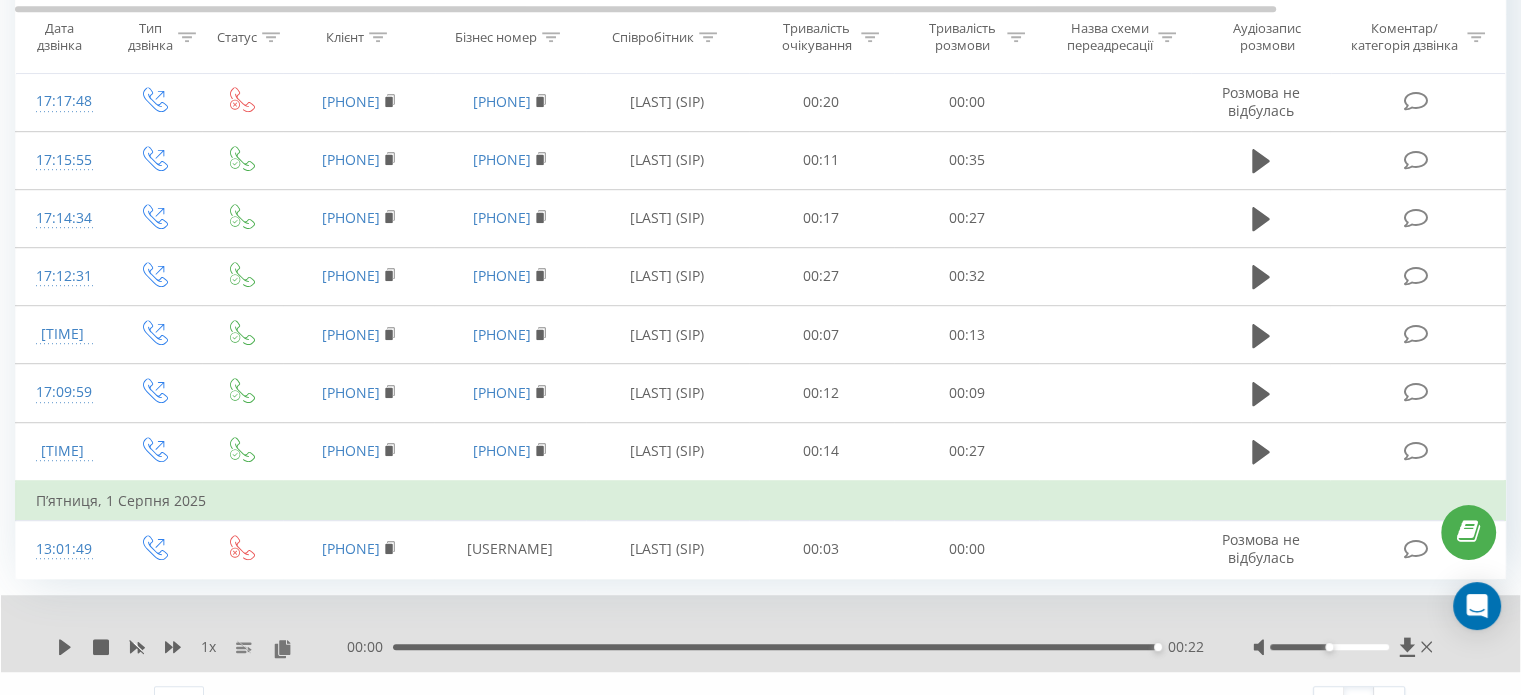 scroll, scrollTop: 1186, scrollLeft: 0, axis: vertical 